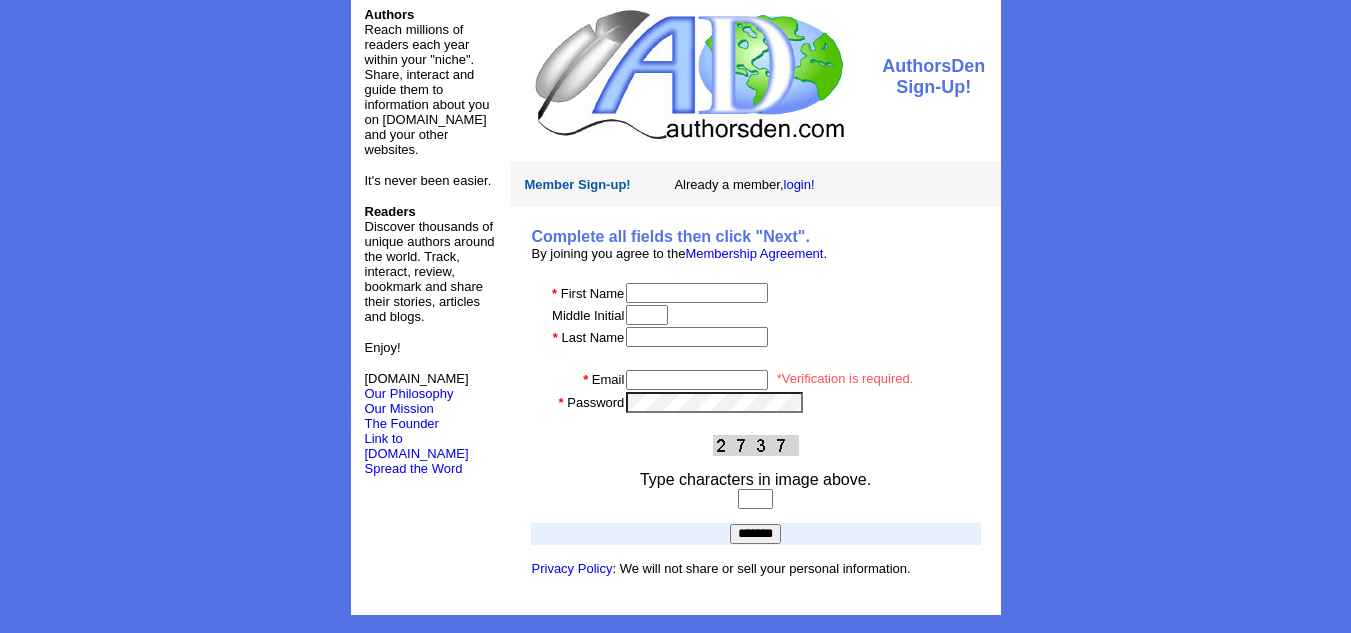 scroll, scrollTop: 26, scrollLeft: 0, axis: vertical 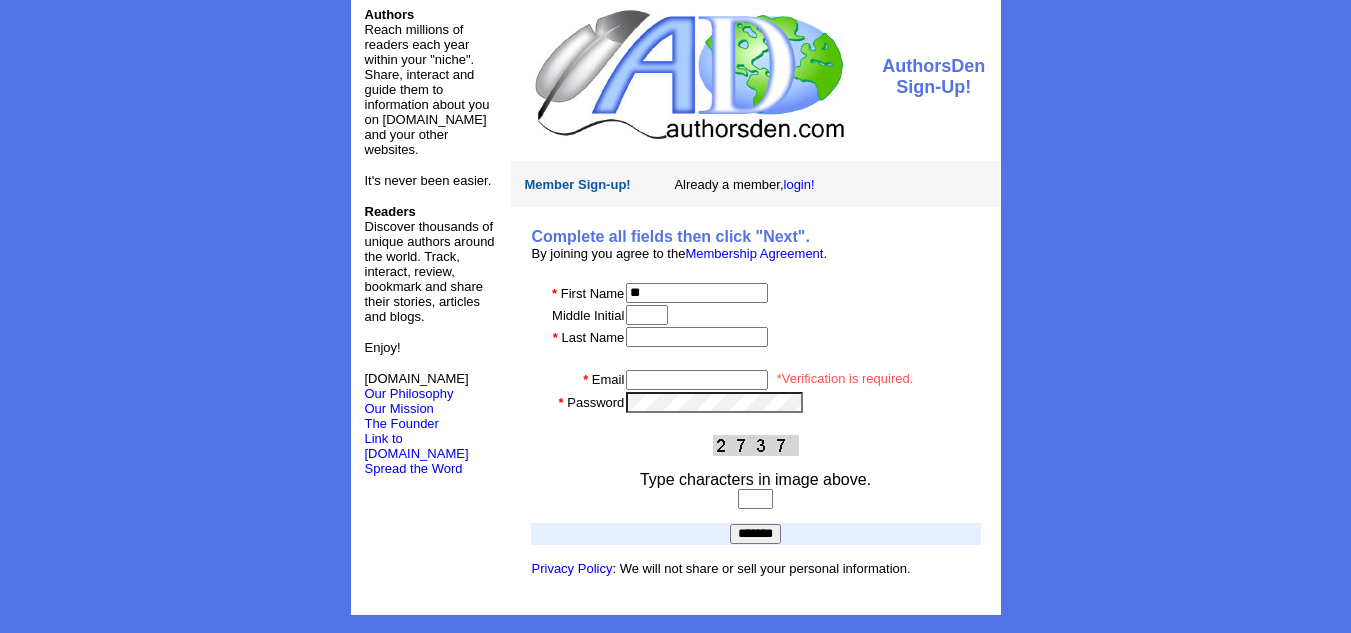 type on "*" 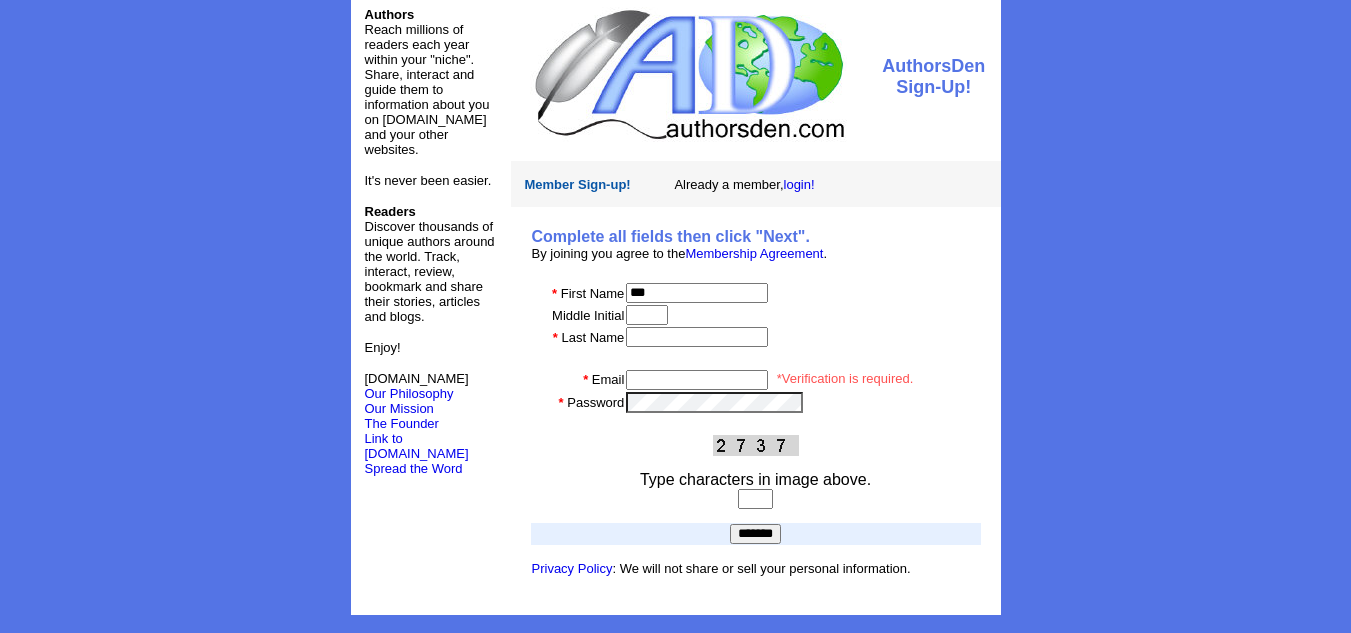 type on "***" 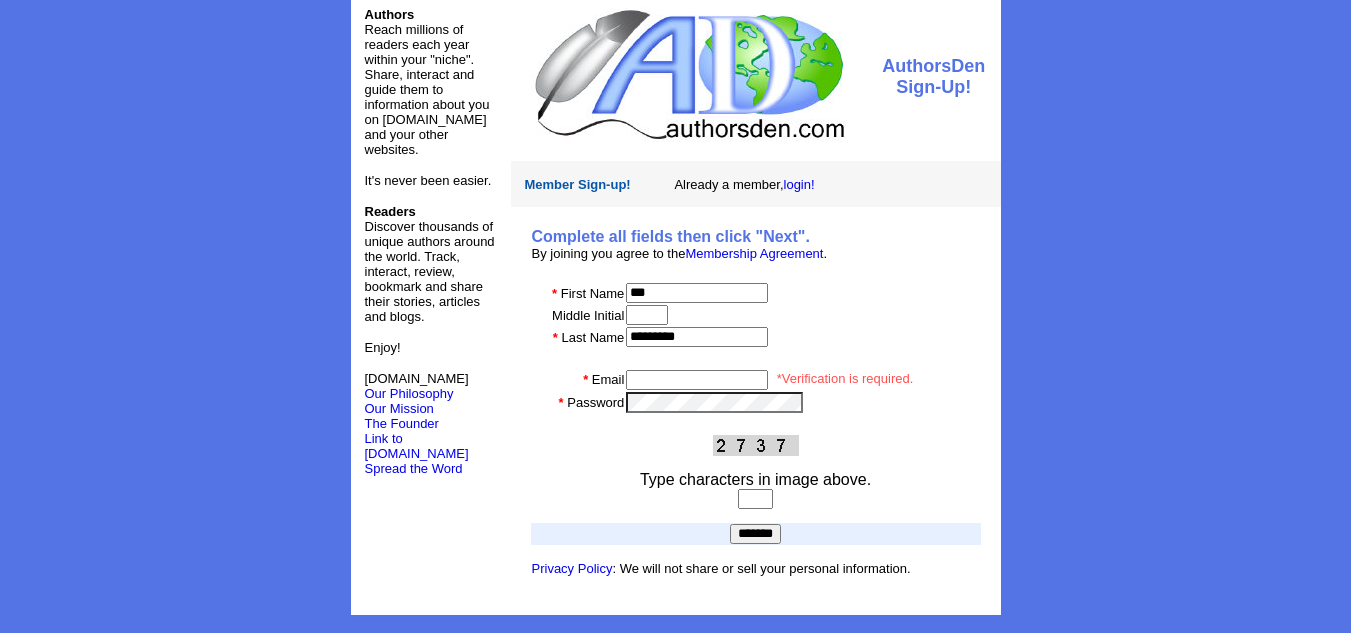type on "*********" 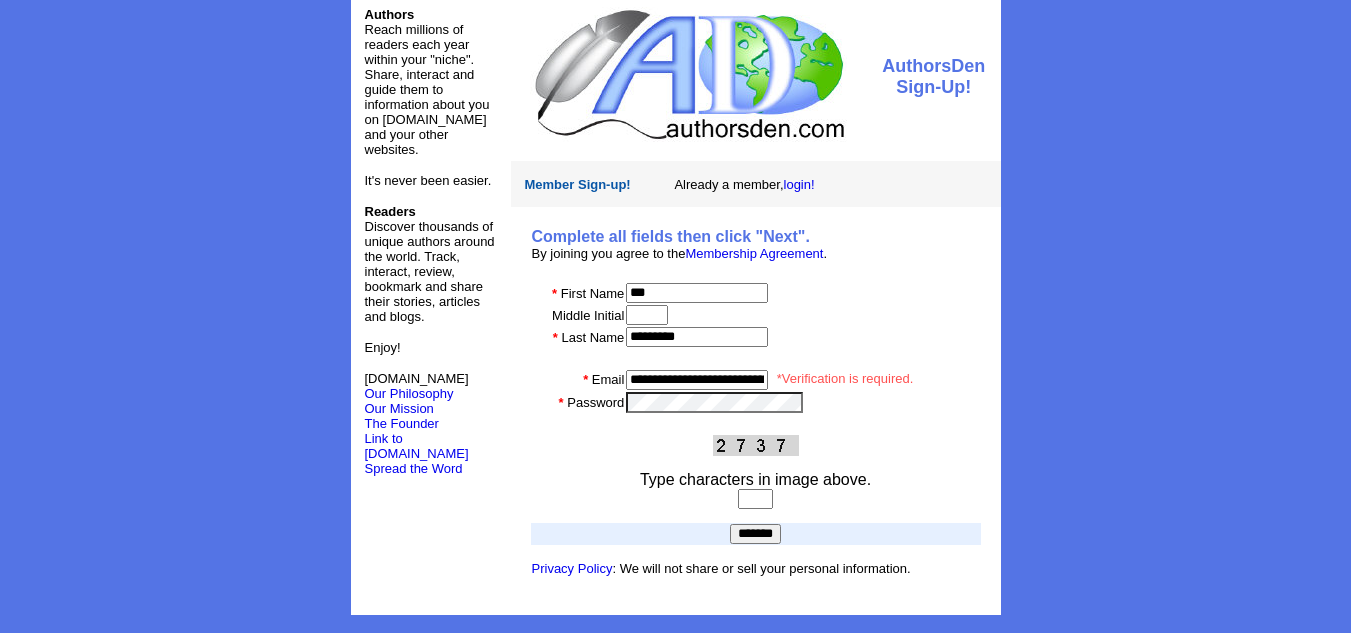 scroll, scrollTop: 0, scrollLeft: 54, axis: horizontal 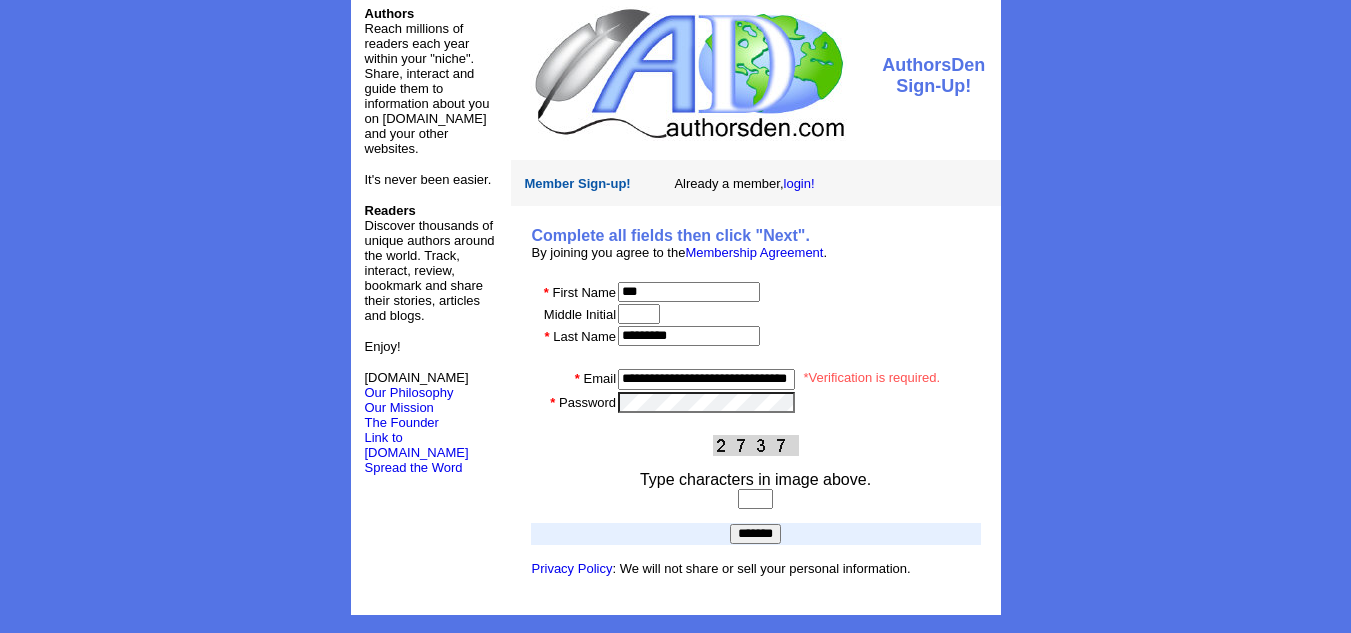 type on "**********" 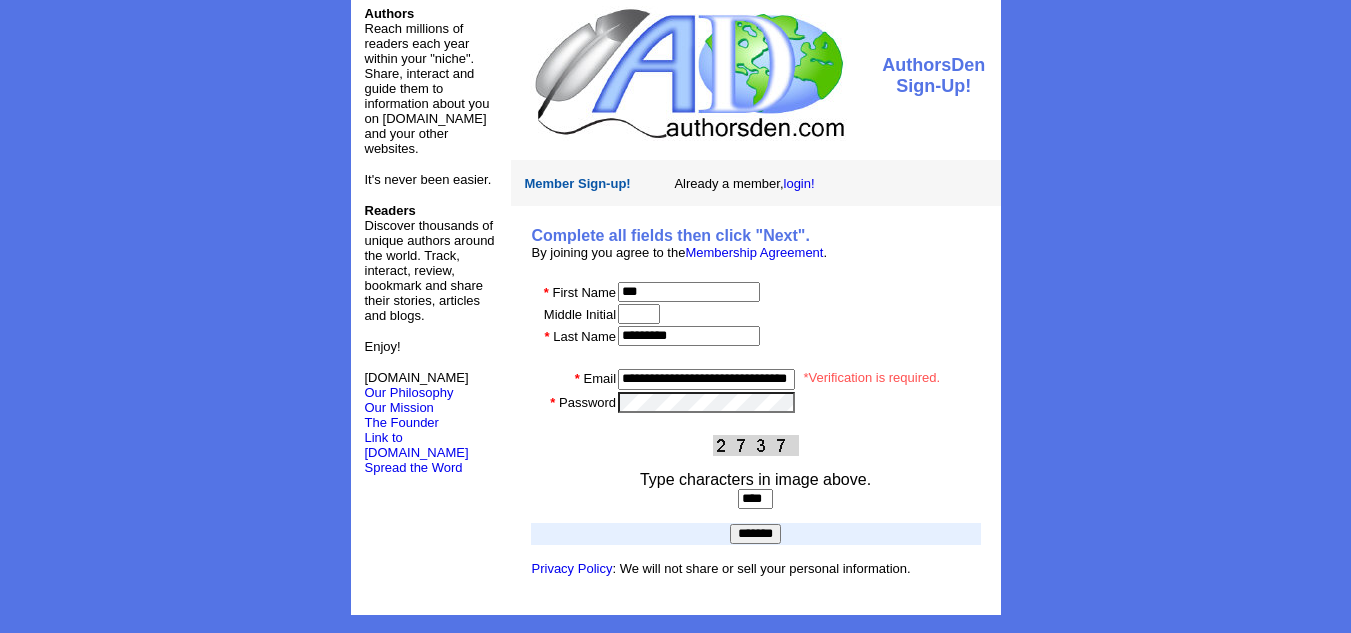 type on "****" 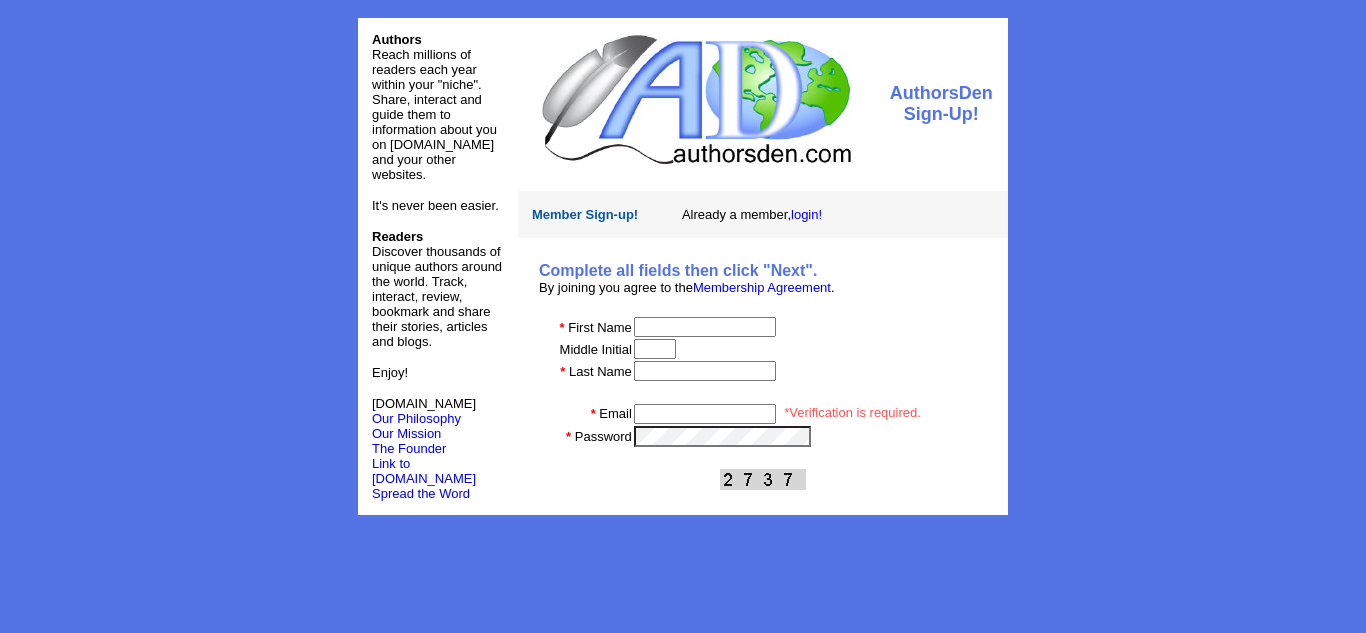 scroll, scrollTop: 0, scrollLeft: 0, axis: both 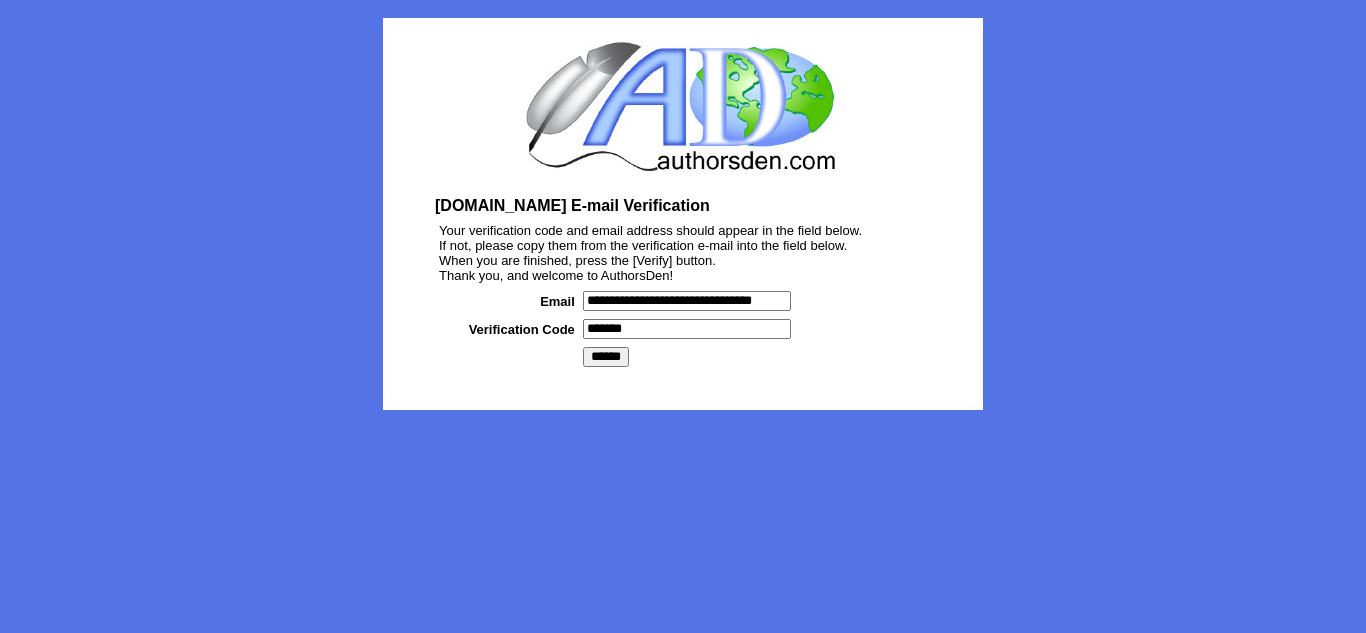 click on "******" at bounding box center (606, 357) 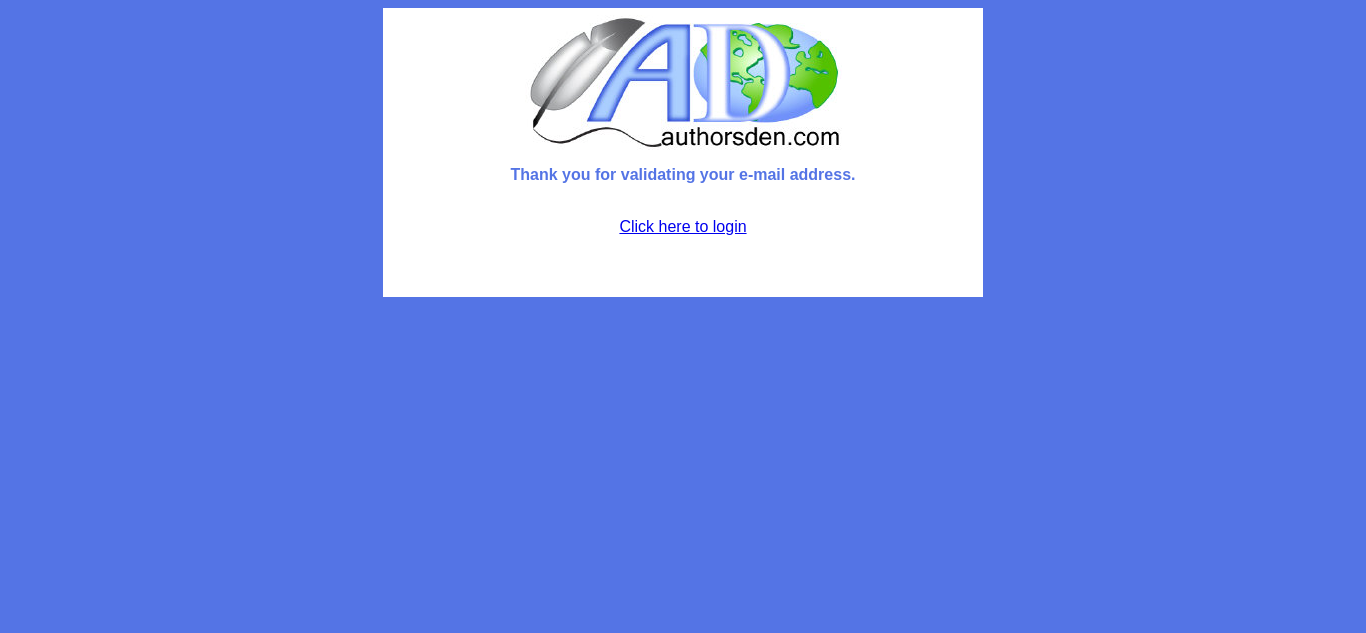 scroll, scrollTop: 0, scrollLeft: 0, axis: both 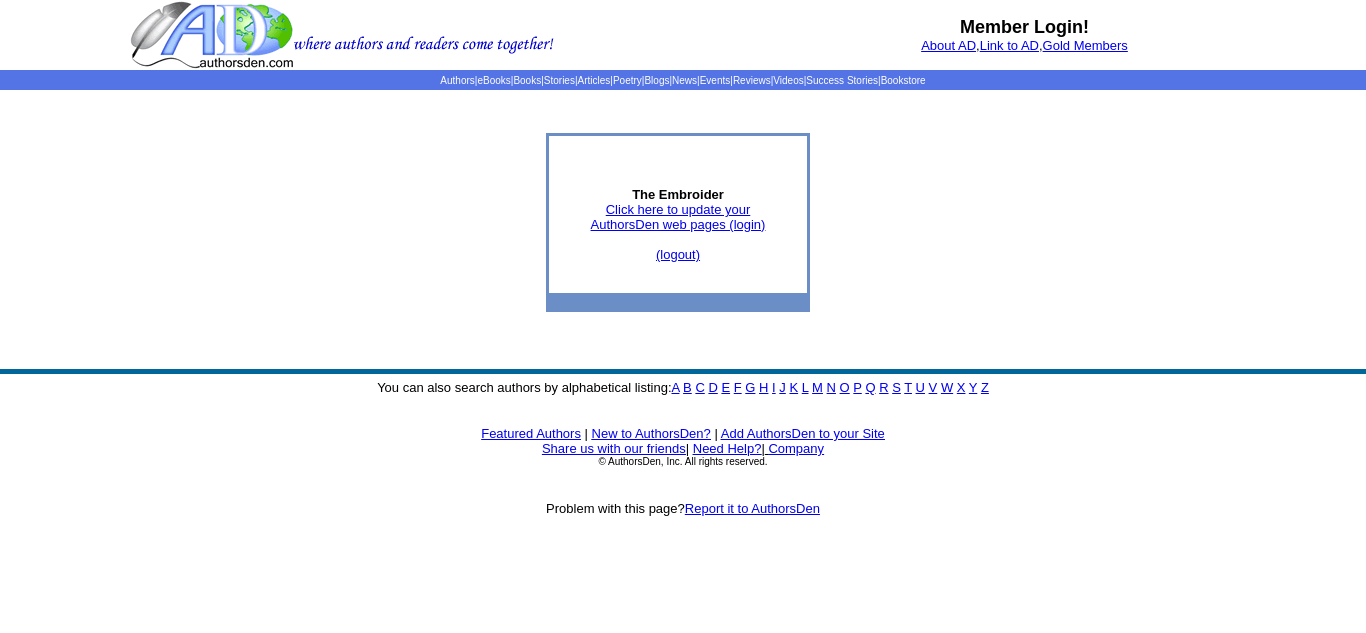 click on "Click here to update your AuthorsDen web pages (login)" at bounding box center (678, 217) 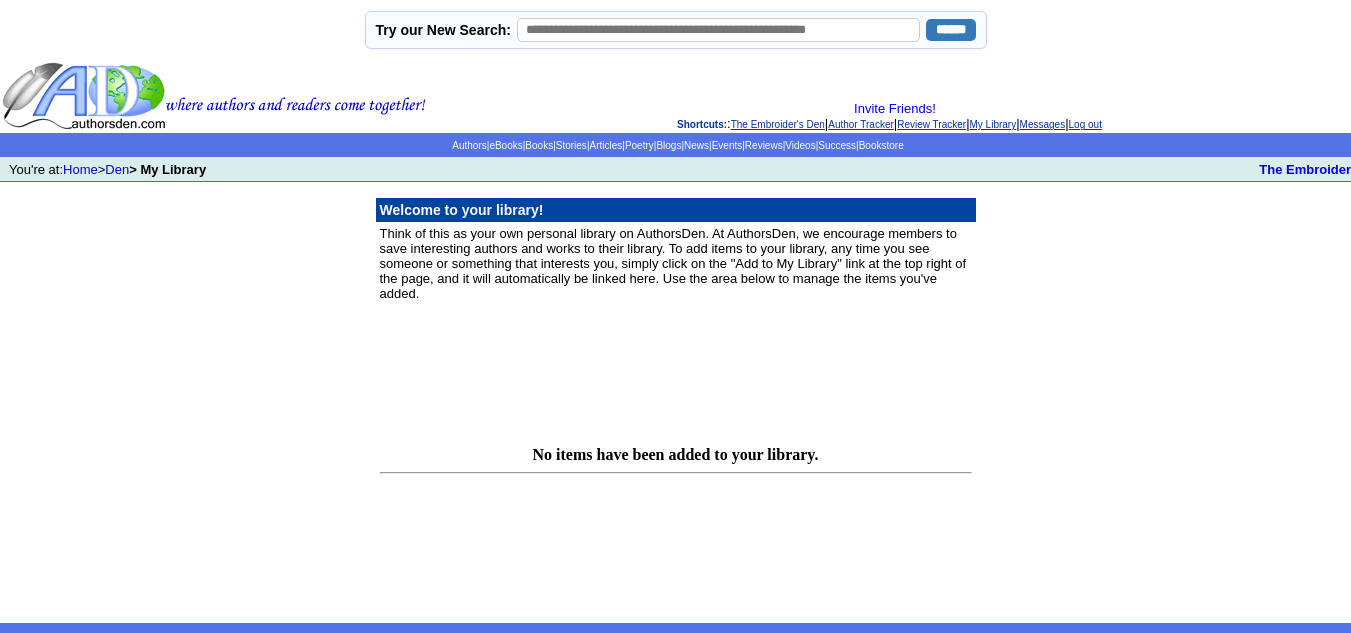 scroll, scrollTop: 0, scrollLeft: 0, axis: both 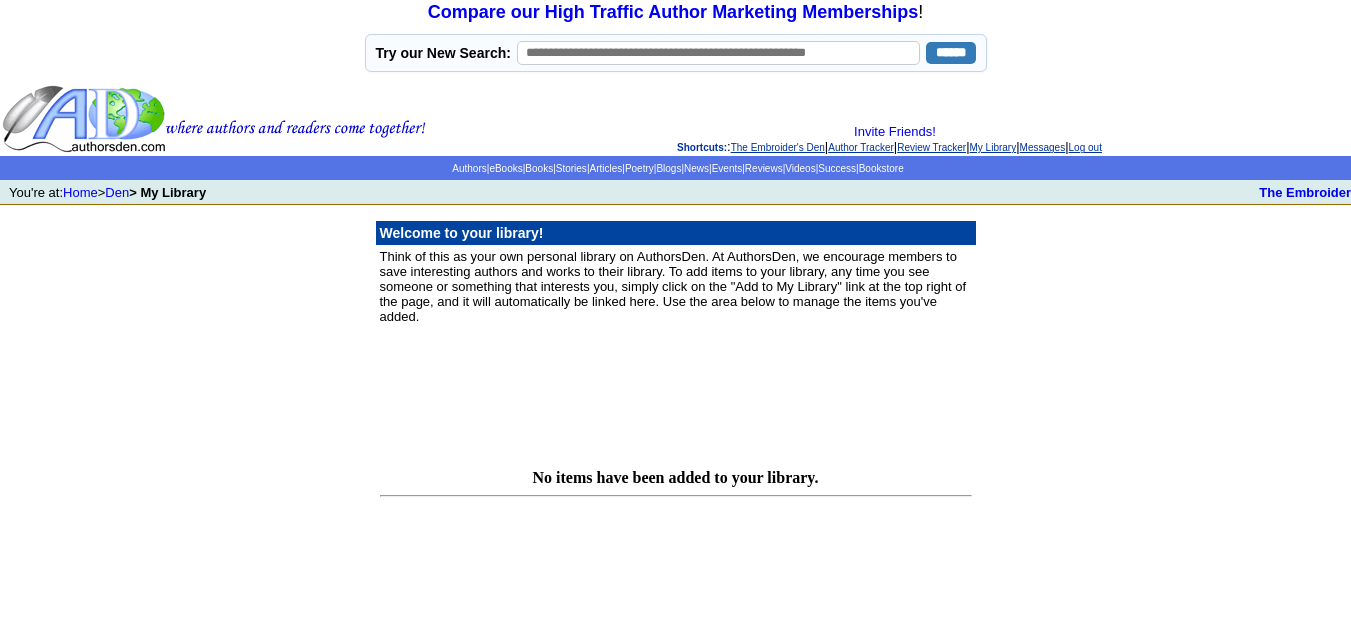 click on "Author Tracker" 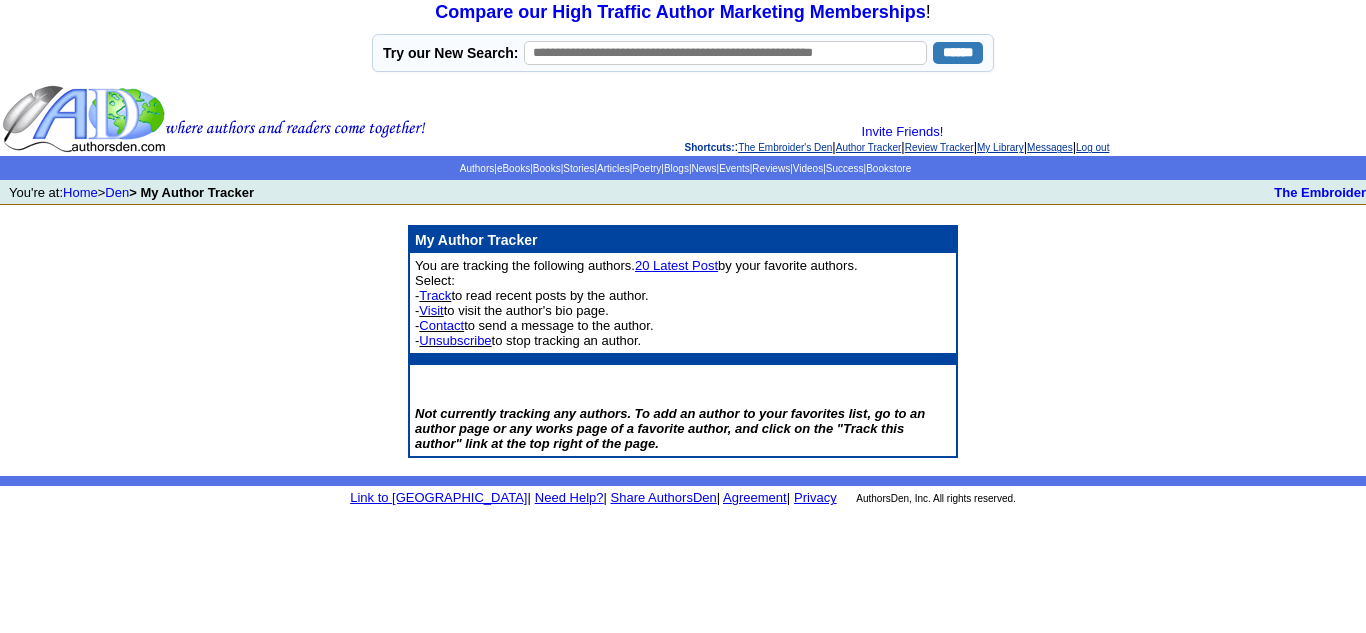 scroll, scrollTop: 0, scrollLeft: 0, axis: both 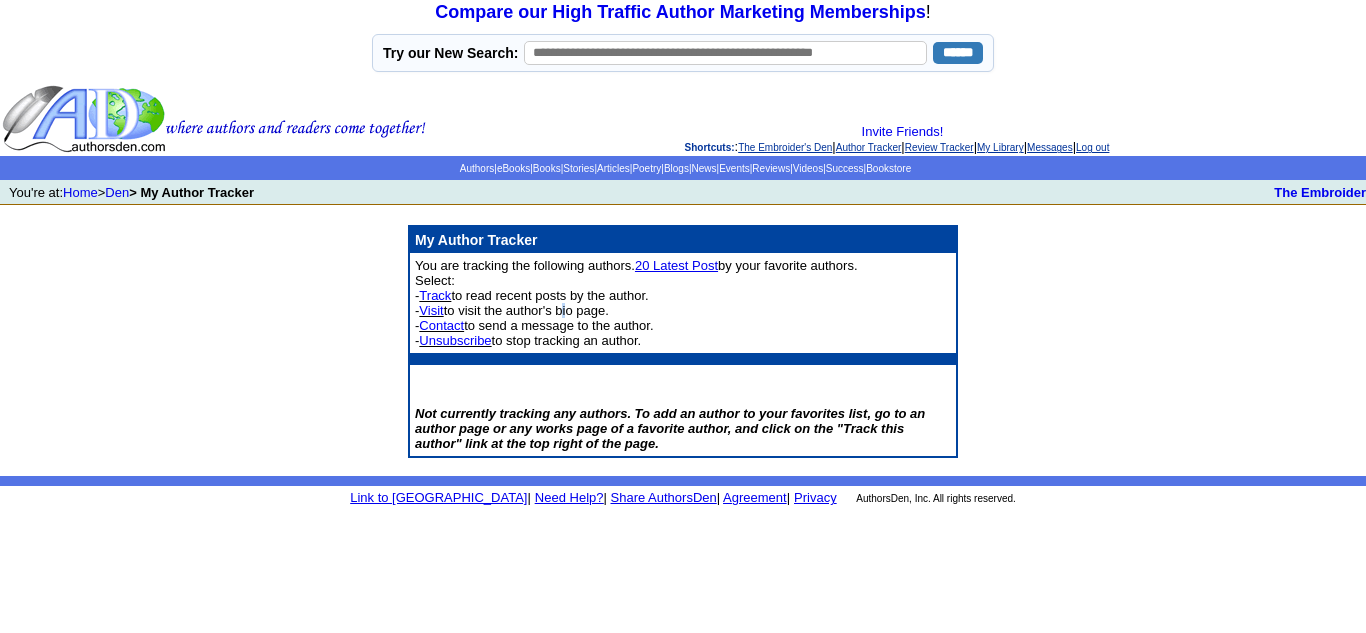 click on "You are tracking the following
authors.
20 Latest Post  by your favorite authors.
Select:
-  Track  to read recent posts by
the author.
-  Visit  to visit the author's bio
page.
-  Contact  to send a message to the
author.
-  Unsubscribe  to stop tracking an
author." at bounding box center [636, 303] 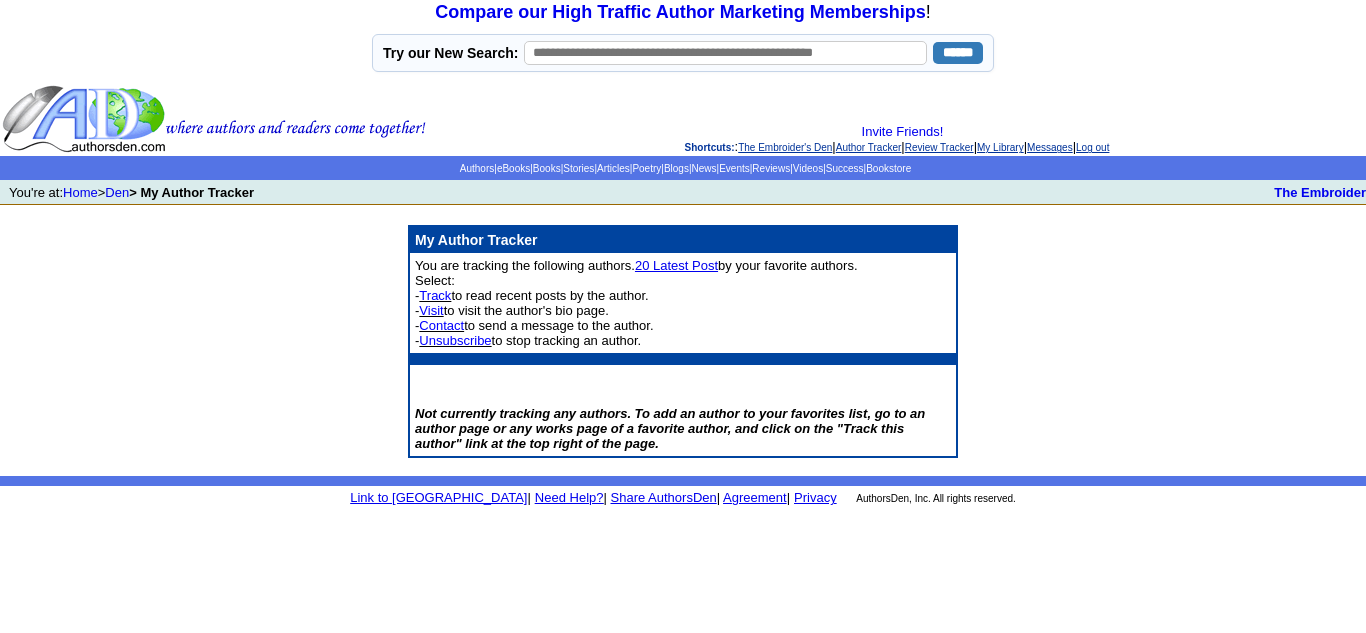 click on "You are tracking the following
authors.
20 Latest Post  by your favorite authors.
Select:
-  Track  to read recent posts by
the author.
-  Visit  to visit the author's bio
page.
-  Contact  to send a message to the
author.
-  Unsubscribe  to stop tracking an
author." at bounding box center [683, 303] 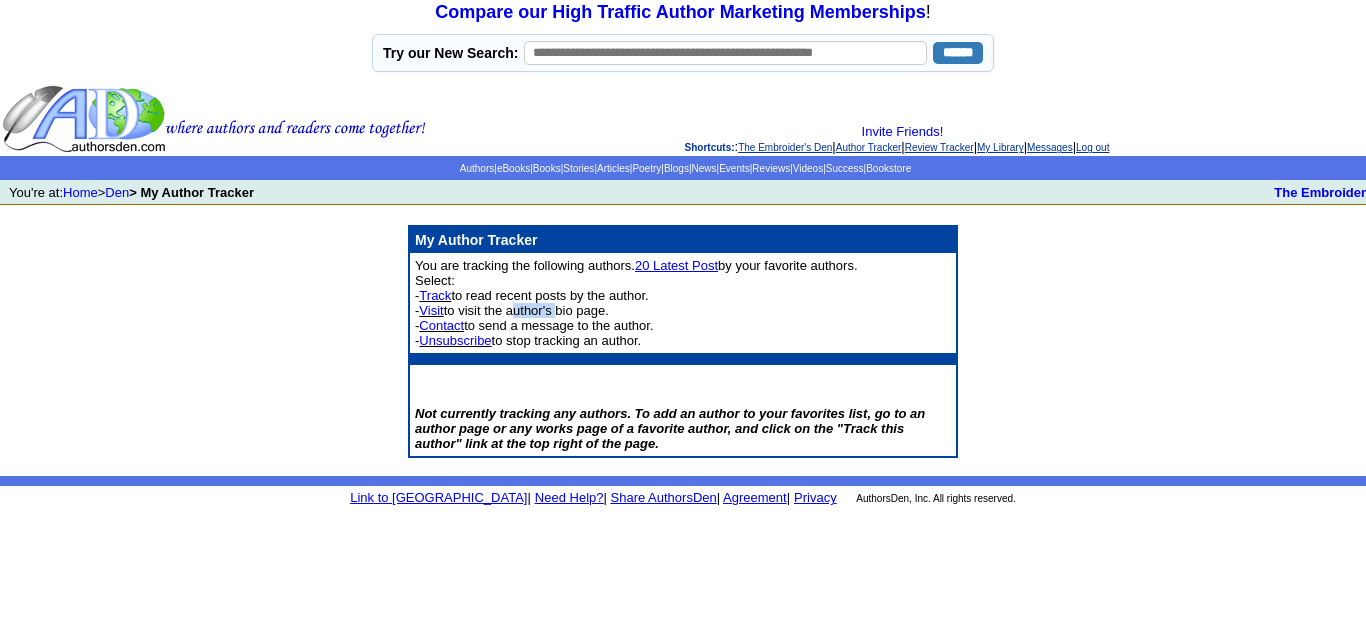 click on "You are tracking the following
authors.
20 Latest Post  by your favorite authors.
Select:
-  Track  to read recent posts by
the author.
-  Visit  to visit the author's bio
page.
-  Contact  to send a message to the
author.
-  Unsubscribe  to stop tracking an
author." at bounding box center (636, 303) 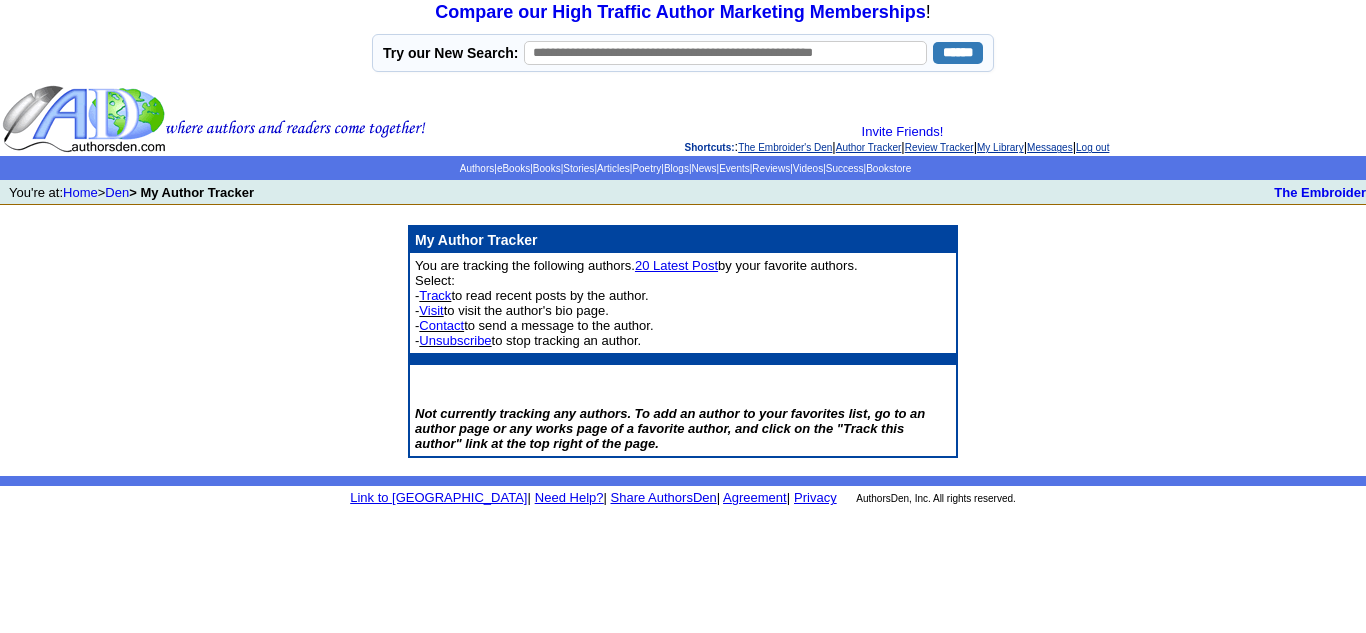 drag, startPoint x: 459, startPoint y: 346, endPoint x: 440, endPoint y: 307, distance: 43.382023 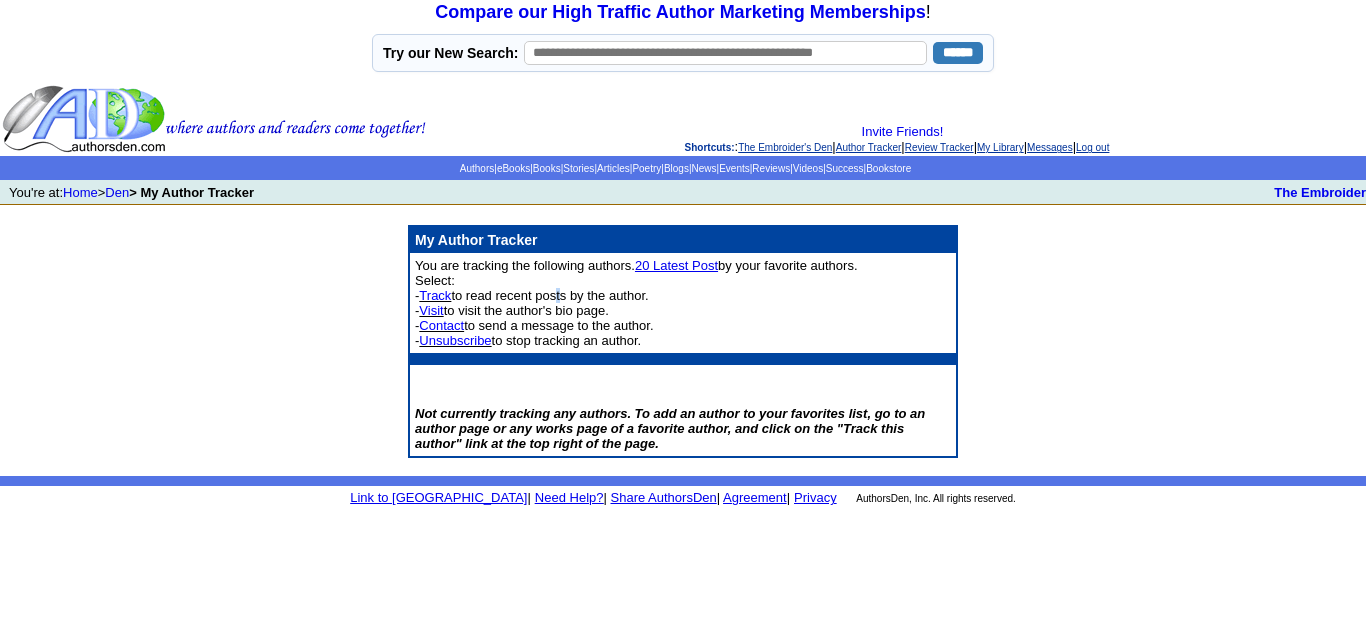 click on "You are tracking the following
authors.
20 Latest Post  by your favorite authors.
Select:
-  Track  to read recent posts by
the author.
-  Visit  to visit the author's bio
page.
-  Contact  to send a message to the
author.
-  Unsubscribe  to stop tracking an
author." at bounding box center (636, 303) 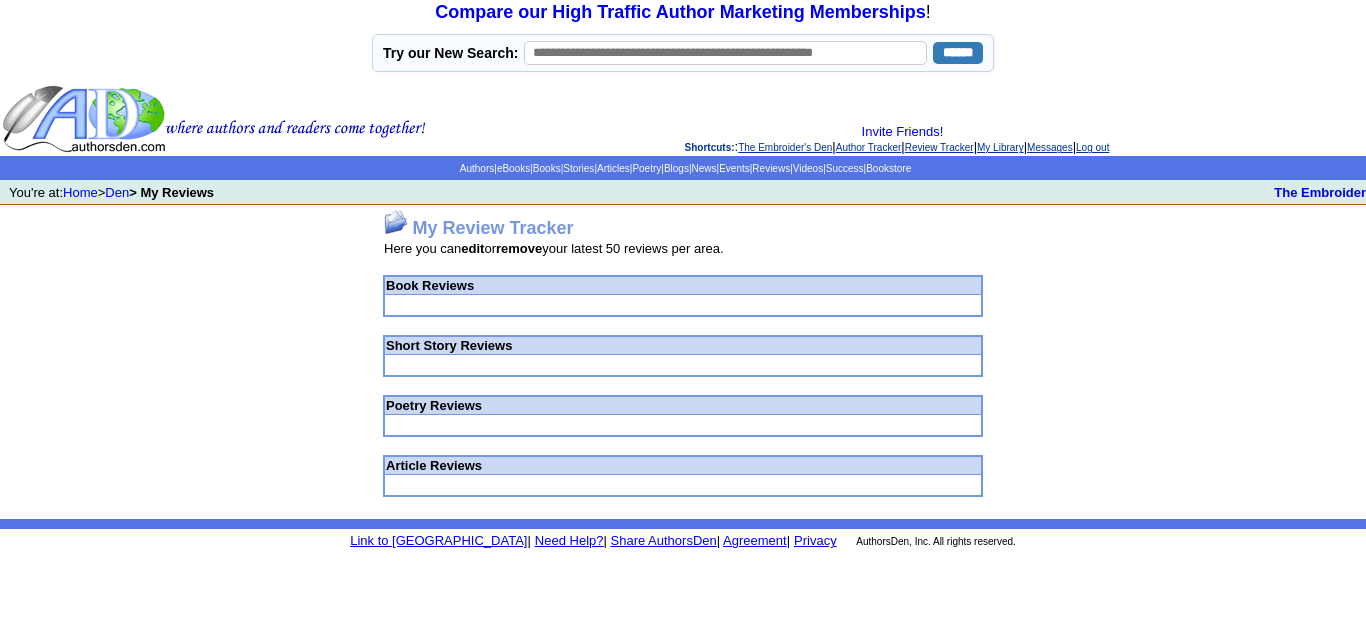 scroll, scrollTop: 0, scrollLeft: 0, axis: both 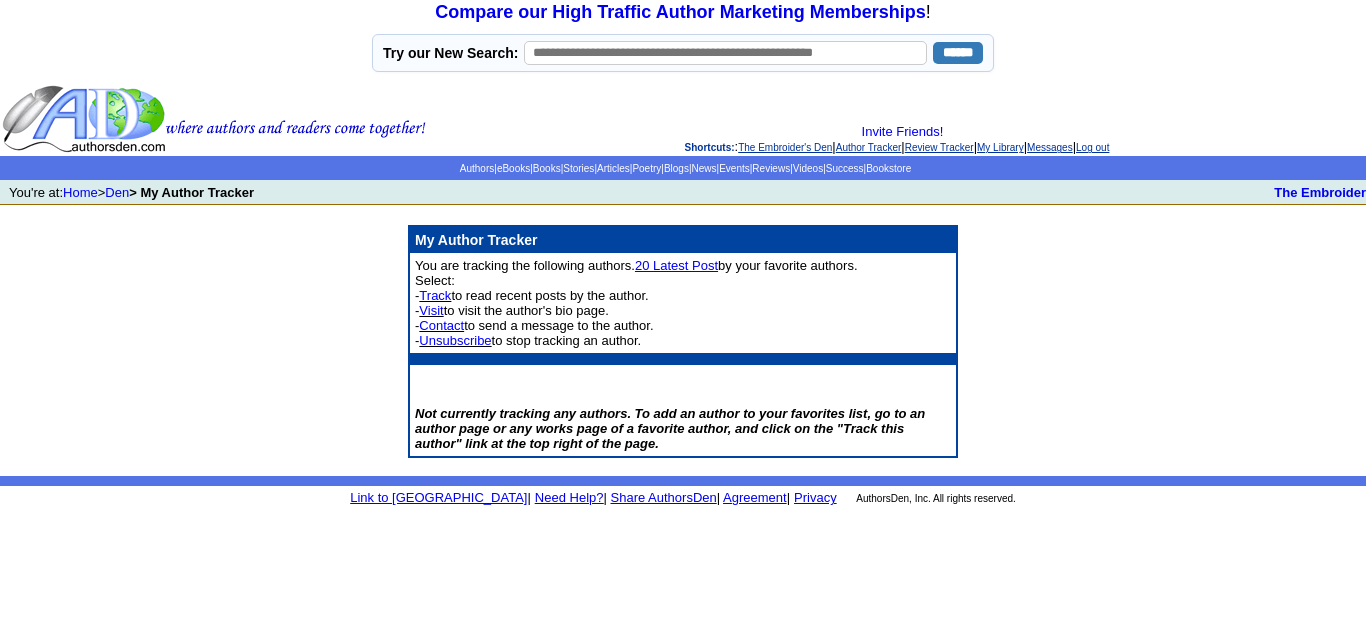 click on "Unsubscribe" at bounding box center (455, 340) 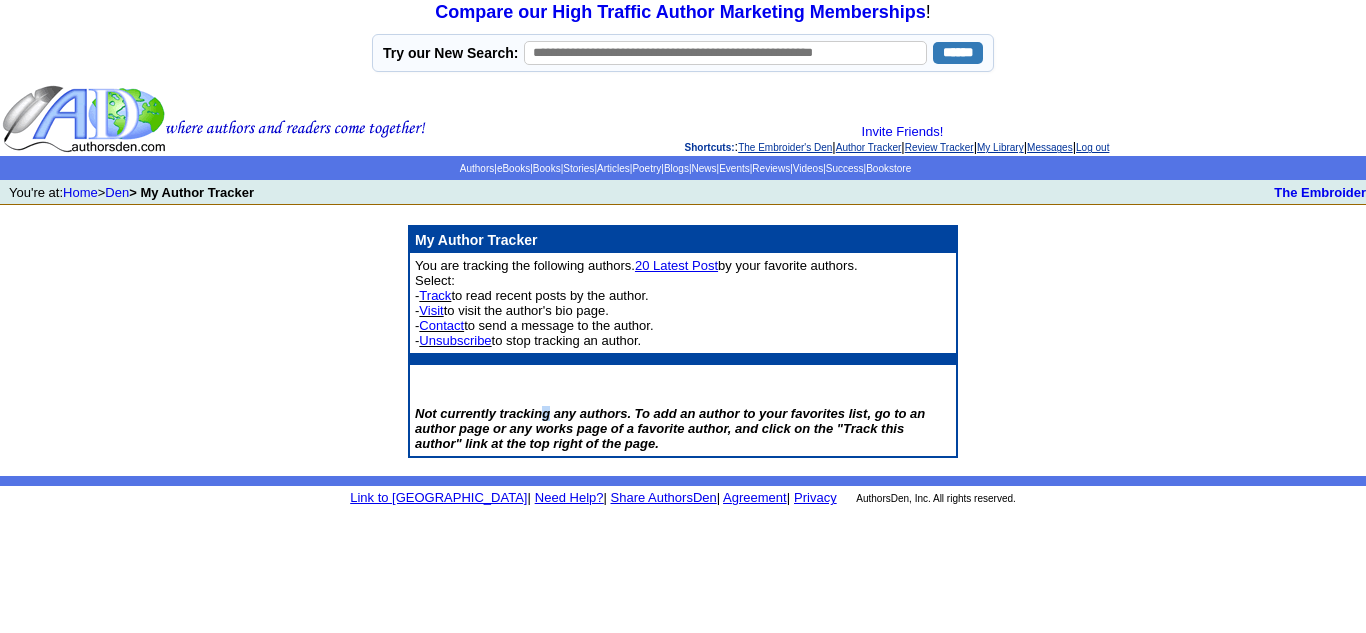 click on "Not currently tracking any authors. To add an author to your favorites list, go to an author page or any works page of a favorite author, and click on the "Track this author" link at the top right of the page." at bounding box center (670, 428) 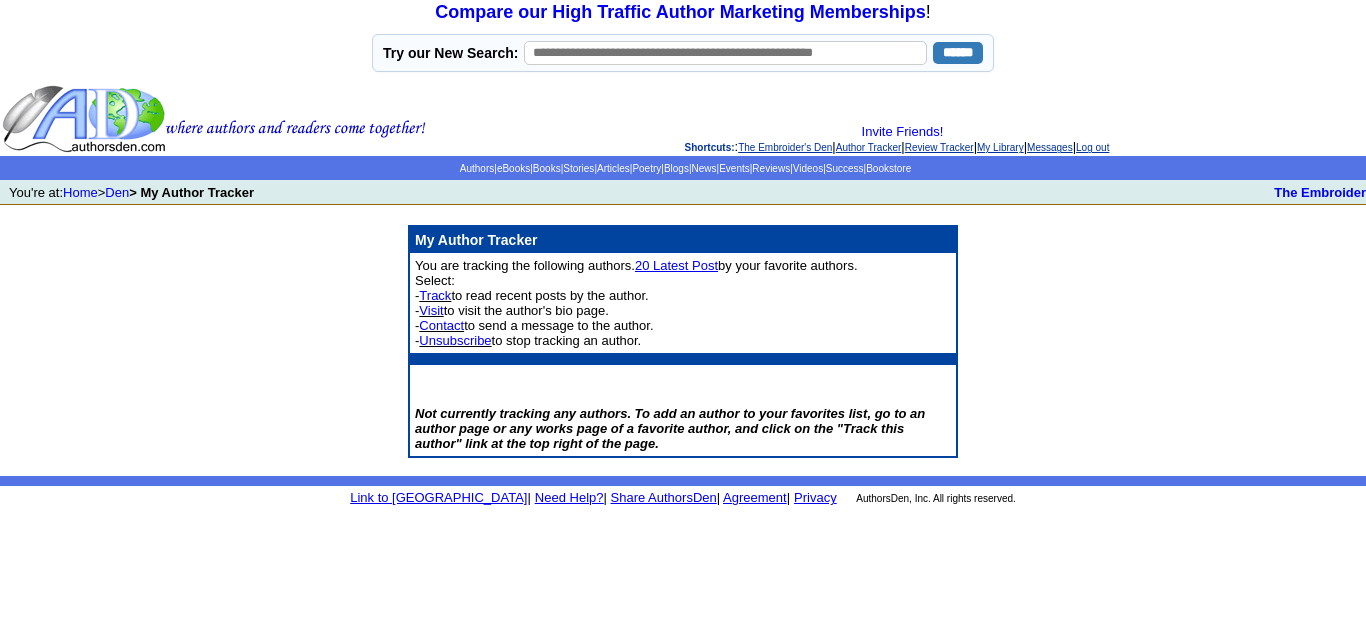click on "Not currently tracking any authors. To add an author to your favorites list, go to an author page or any works page of a favorite author, and click on the "Track this author" link at the top right of the page." at bounding box center (670, 428) 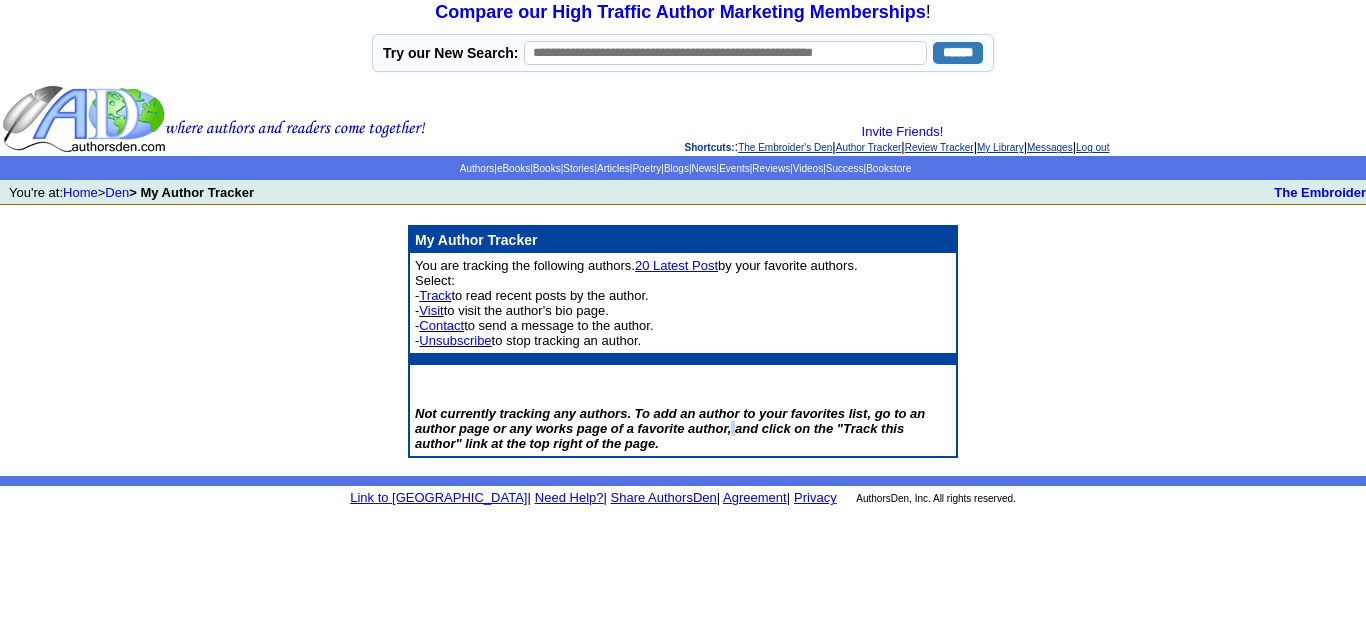 click on "Not currently tracking any authors. To add an author to your favorites list, go to an author page or any works page of a favorite author, and click on the "Track this author" link at the top right of the page." at bounding box center [670, 428] 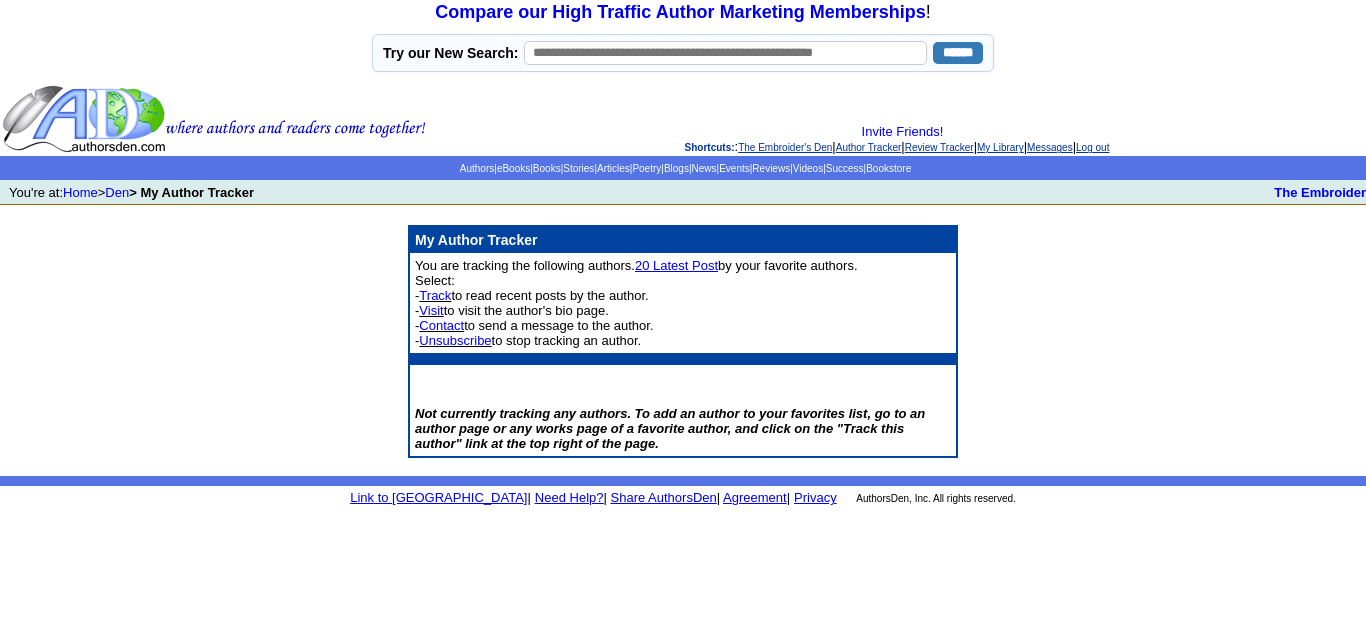 drag, startPoint x: 685, startPoint y: 430, endPoint x: 433, endPoint y: 389, distance: 255.31354 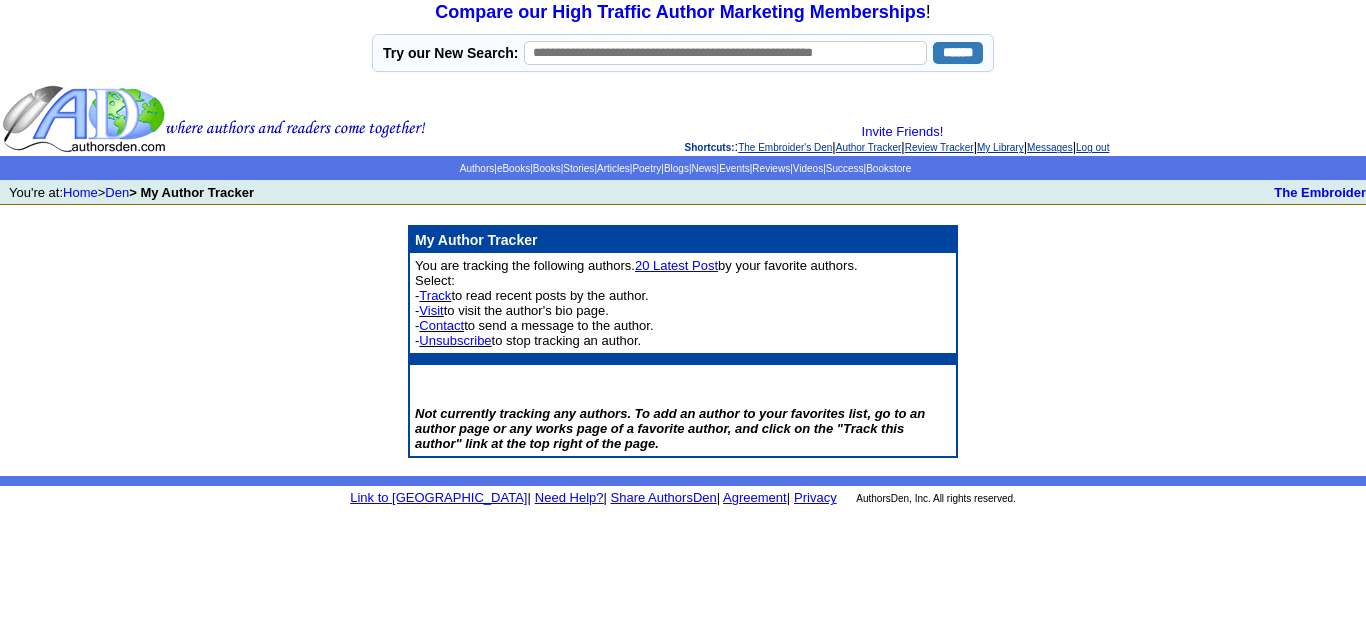 click on "Not currently tracking any authors. To add an author to your favorites list, go to an author page or any works page of a favorite author, and click on the "Track this author" link at the top right of the page." at bounding box center (670, 428) 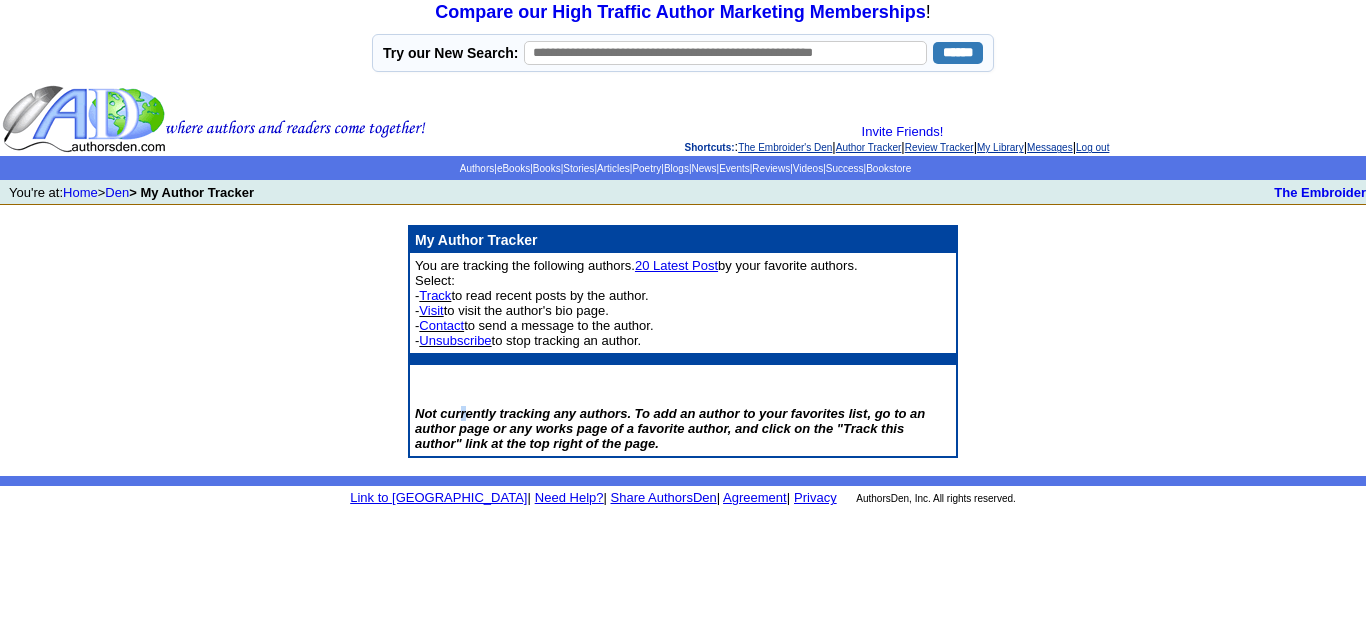 drag, startPoint x: 469, startPoint y: 412, endPoint x: 627, endPoint y: 444, distance: 161.20795 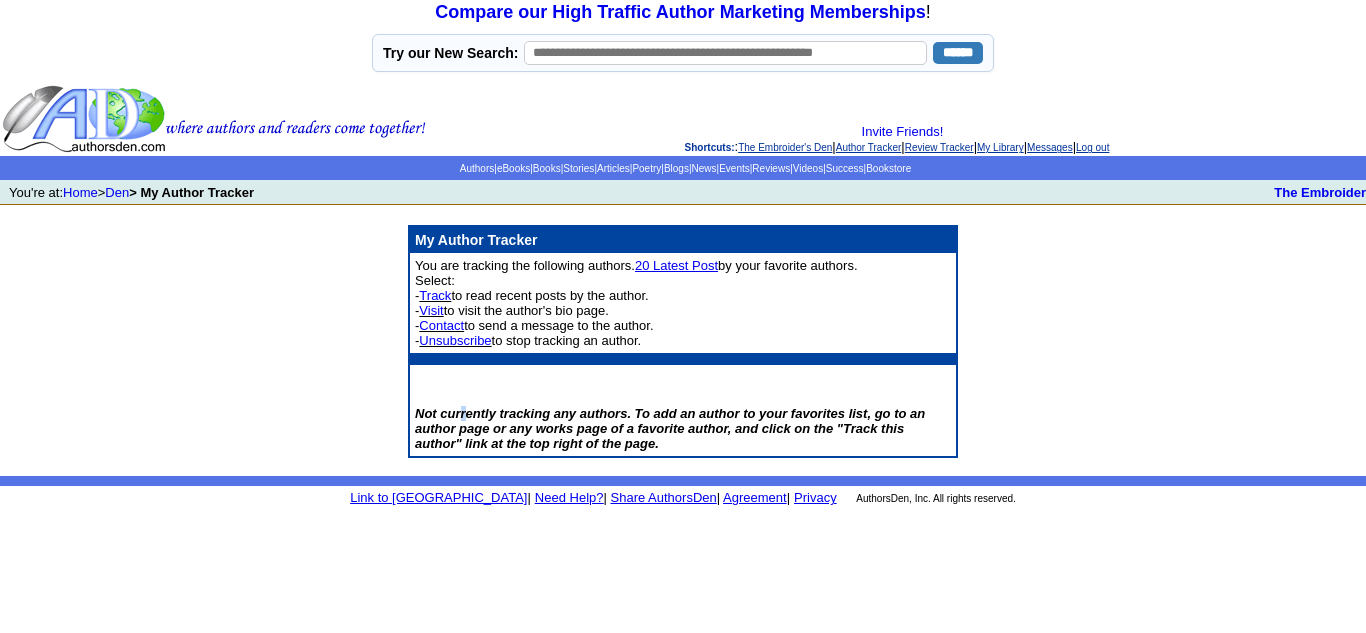 click on "Not currently tracking any authors. To add an author to your favorites list, go to an author page or any works page of a favorite author, and click on the "Track this author" link at the top right of the page." at bounding box center [670, 428] 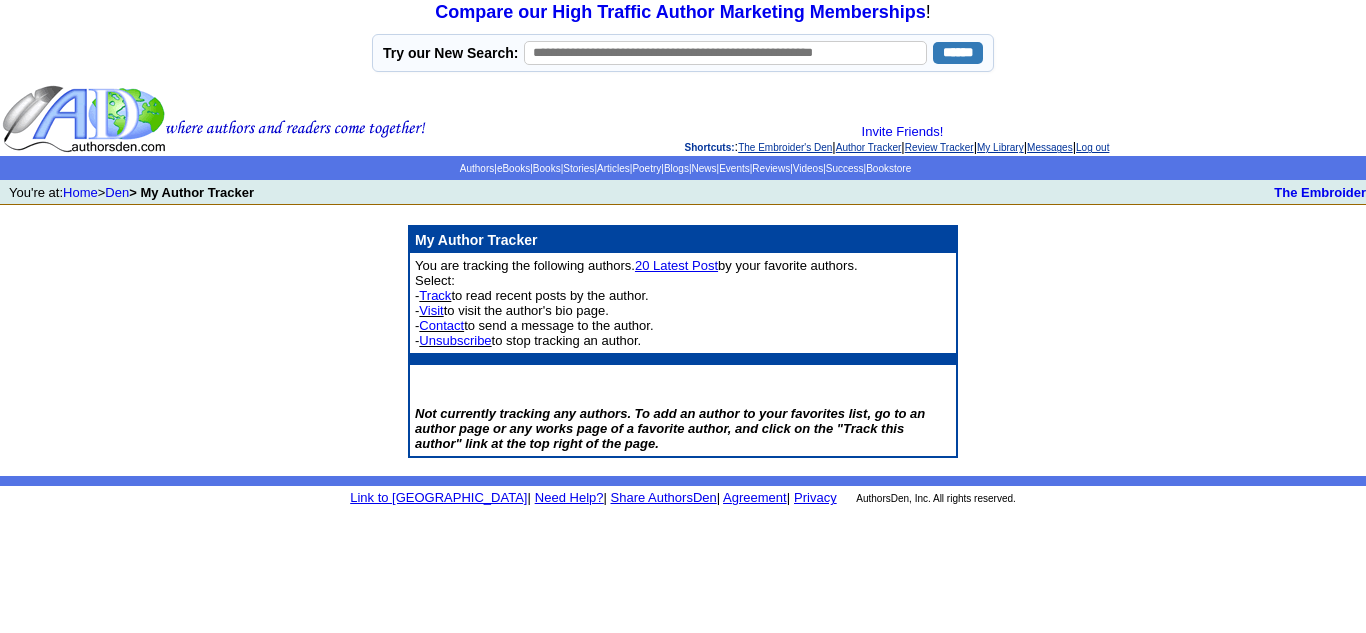click on "Not currently tracking any authors. To add an author to your favorites list, go to an author page or any works page of a favorite author, and click on the "Track this author" link at the top right of the page." at bounding box center (670, 428) 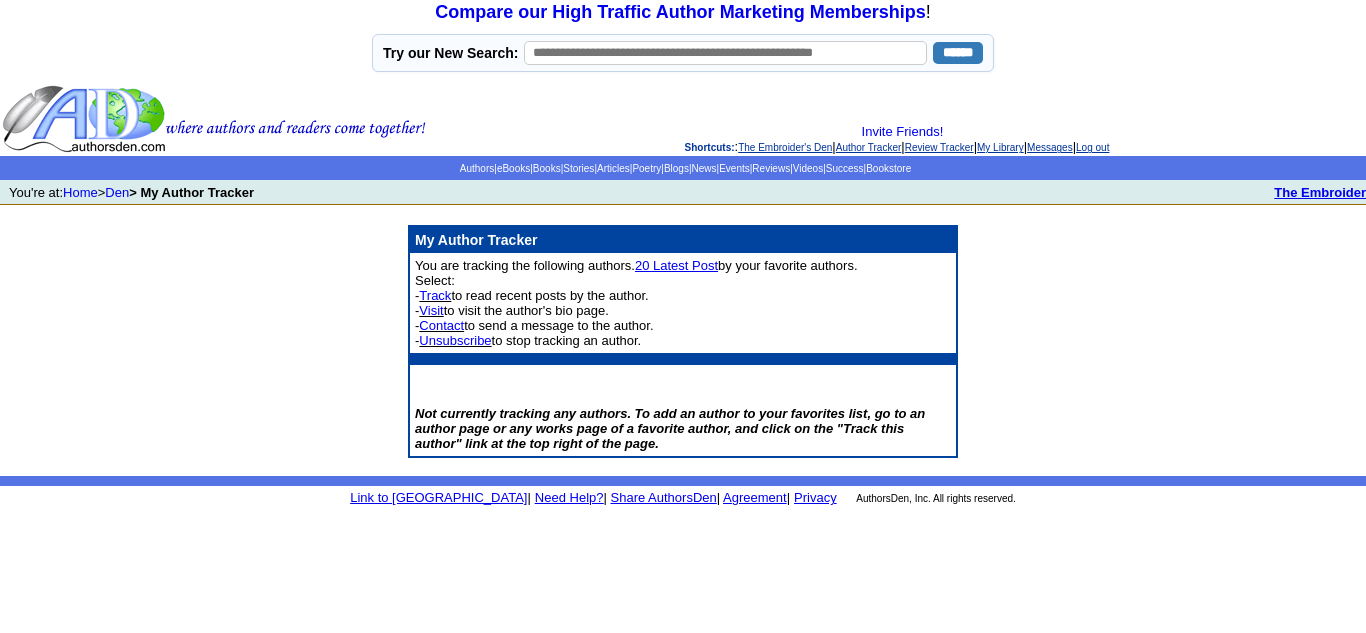 click on "The  Embroider" at bounding box center (1320, 192) 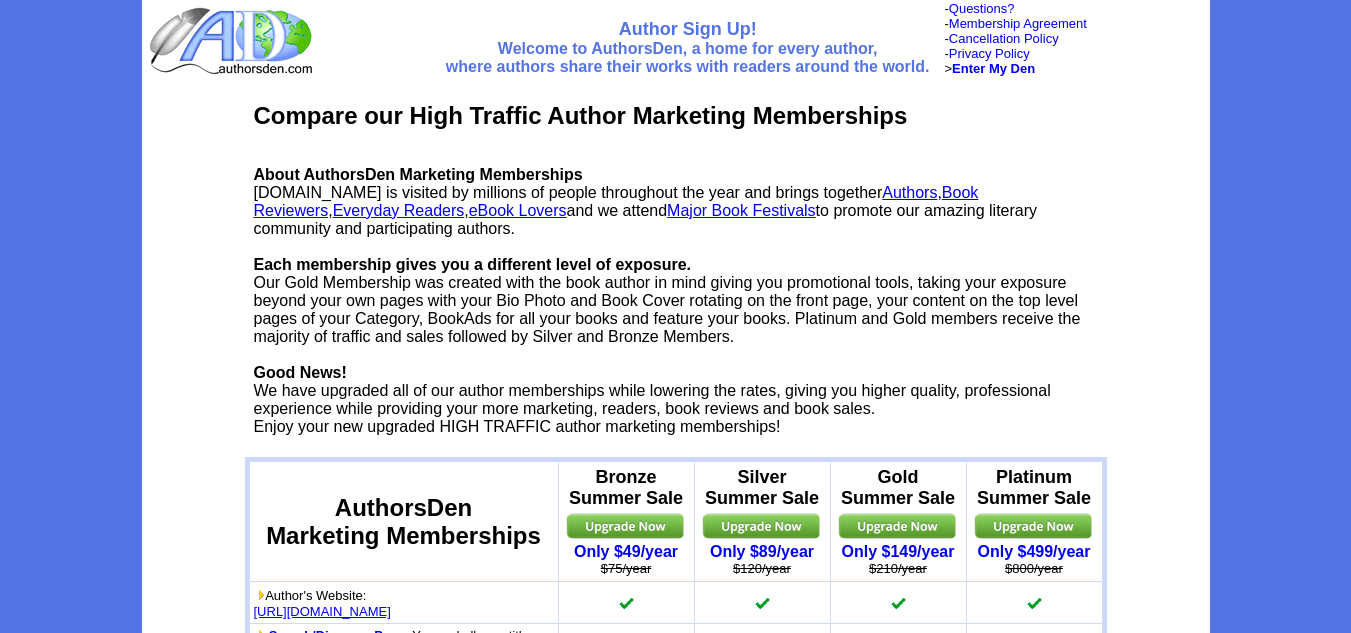 scroll, scrollTop: 0, scrollLeft: 0, axis: both 